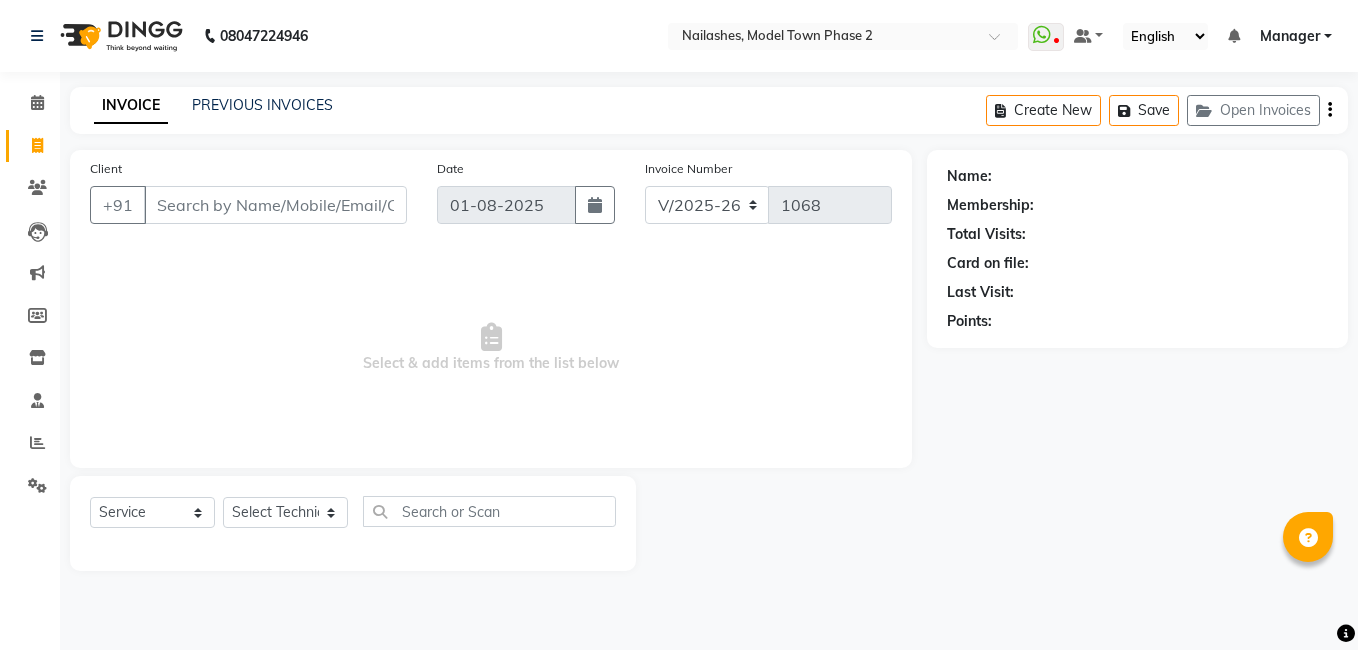select on "3840" 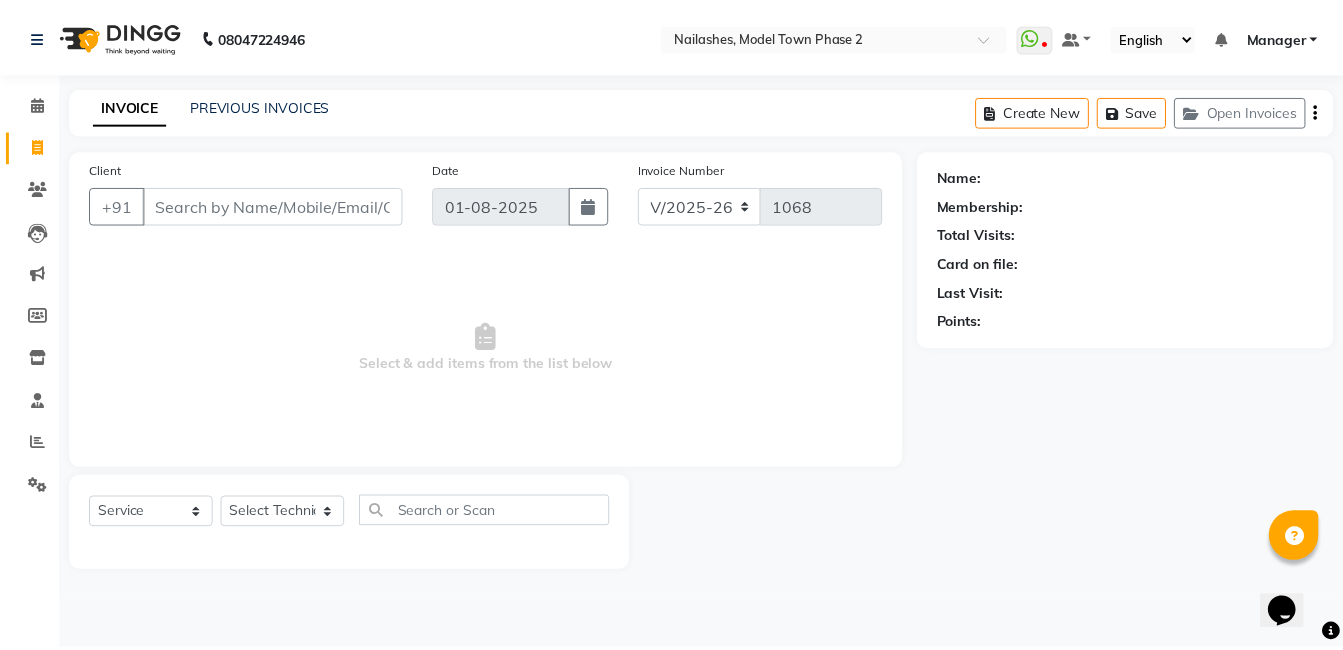 scroll, scrollTop: 0, scrollLeft: 0, axis: both 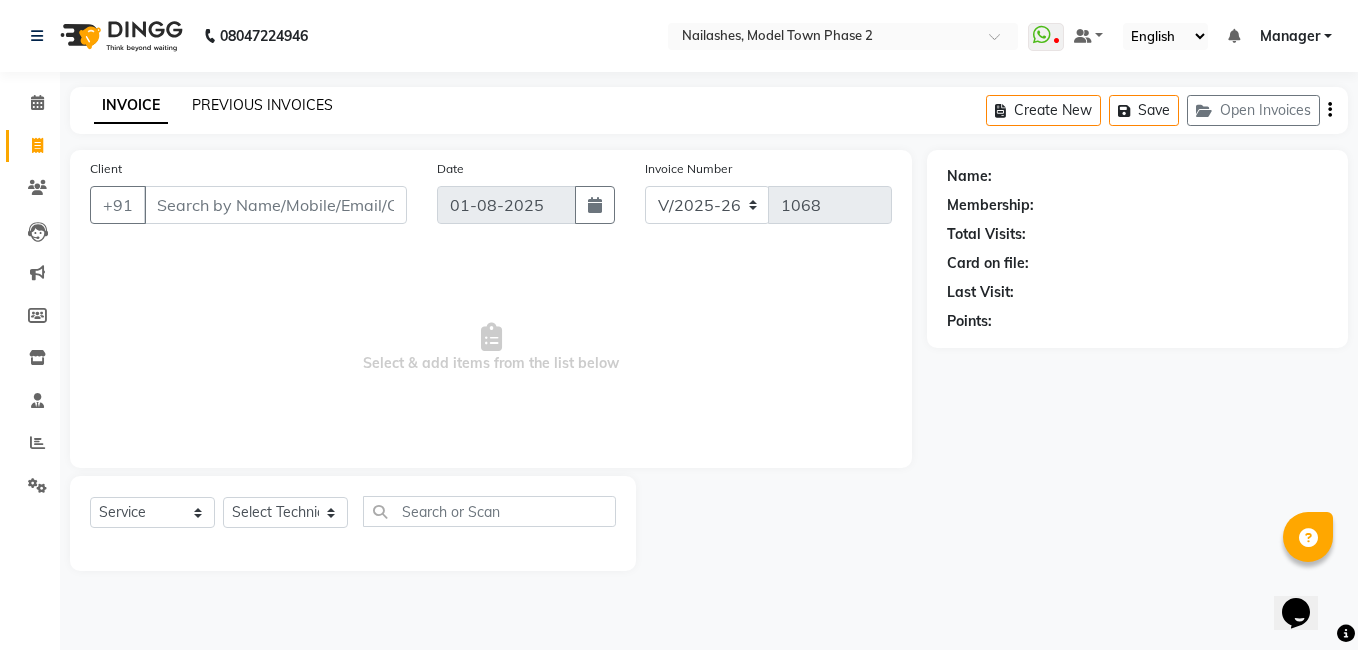 click on "PREVIOUS INVOICES" 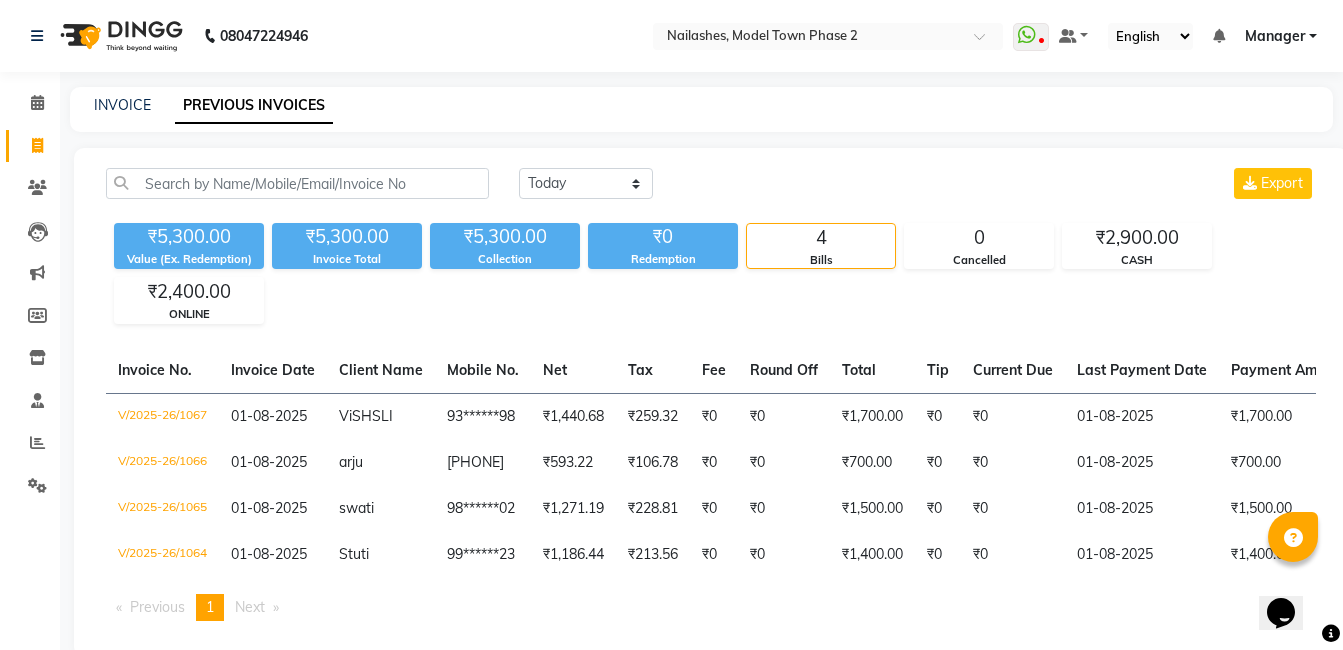 click on "INVOICE PREVIOUS INVOICES" 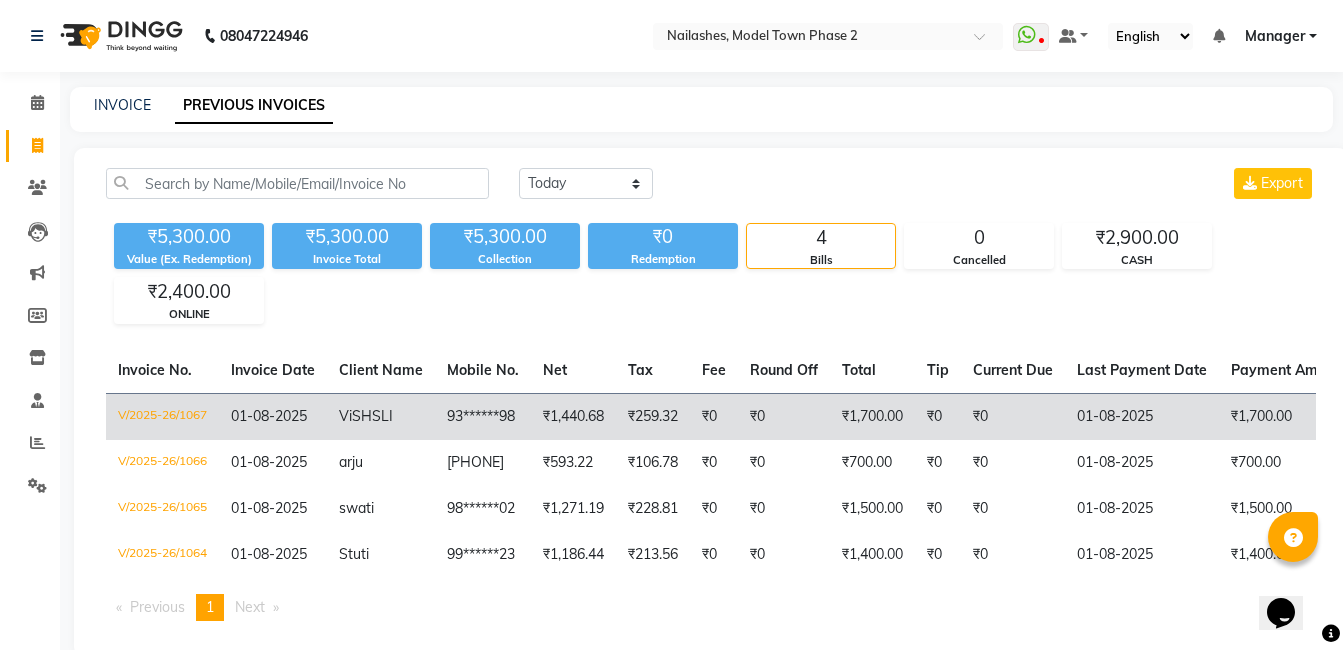 click on "₹1,700.00" 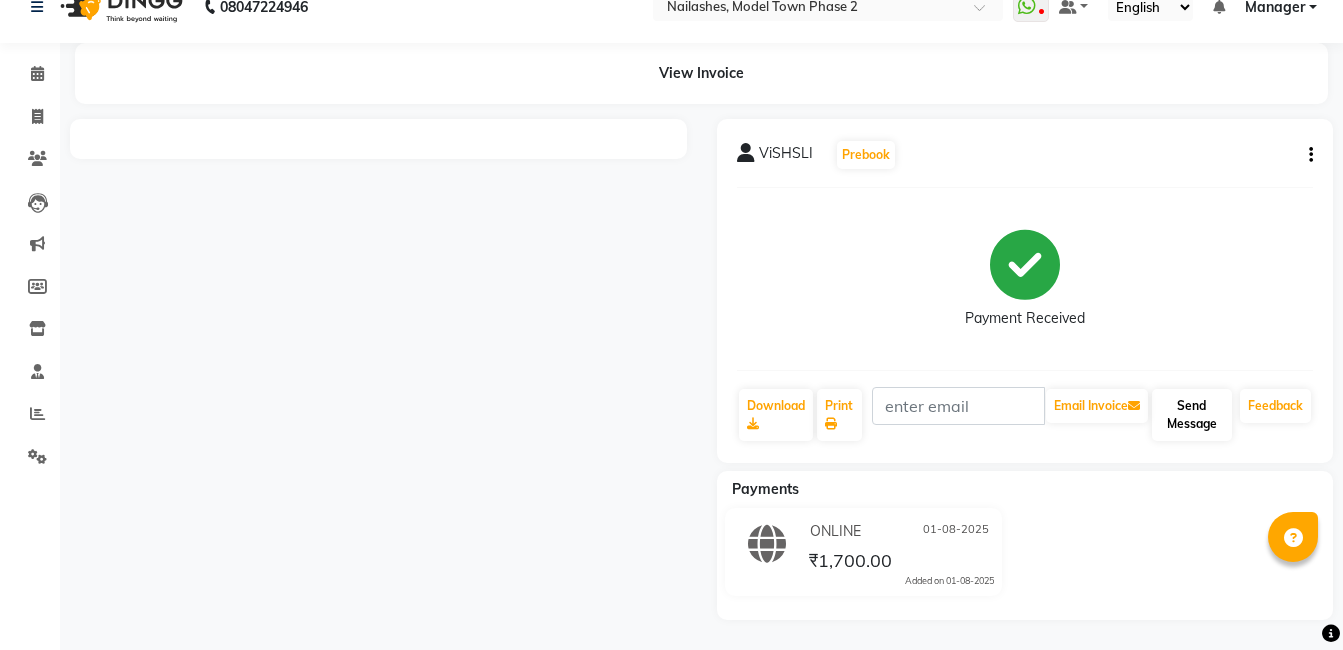 scroll, scrollTop: 29, scrollLeft: 0, axis: vertical 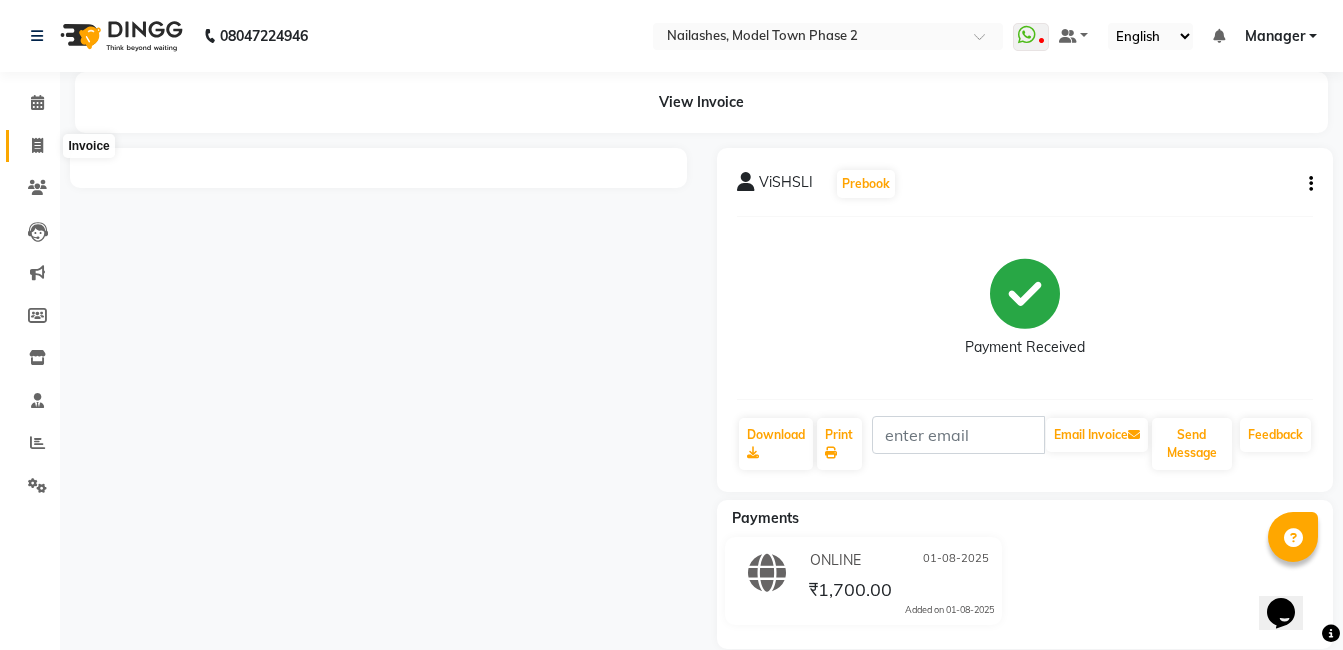 click 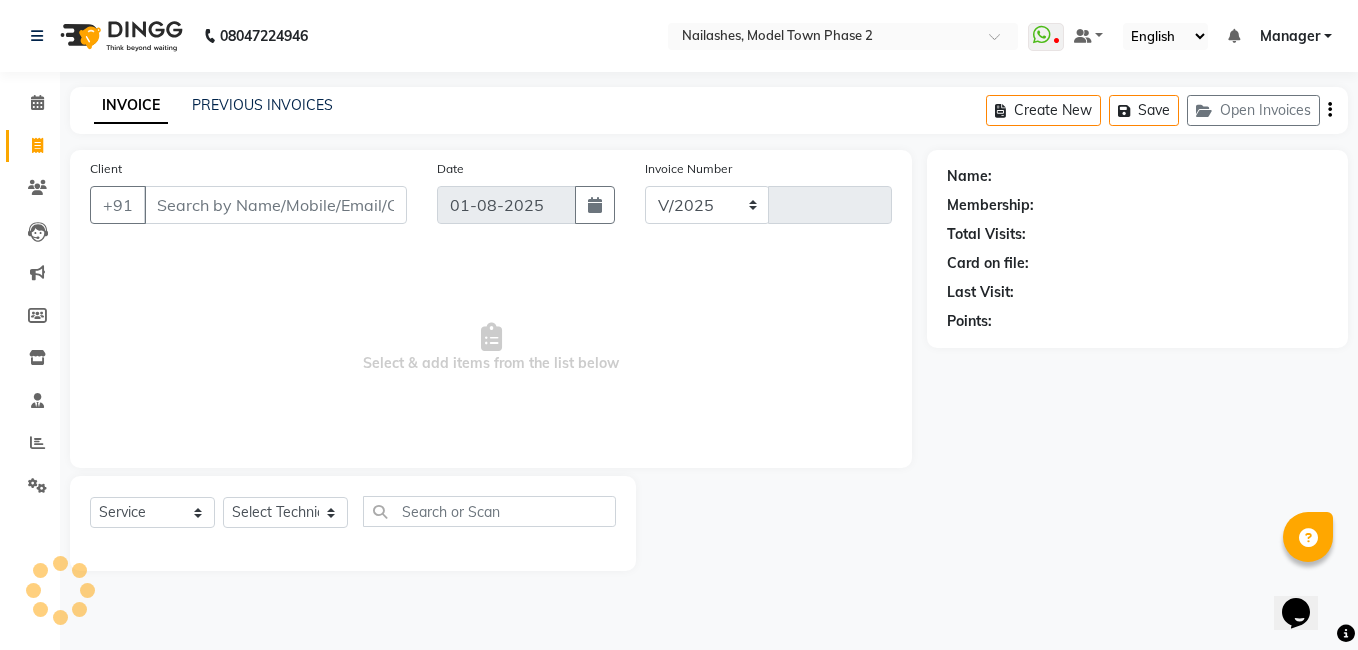 select on "3840" 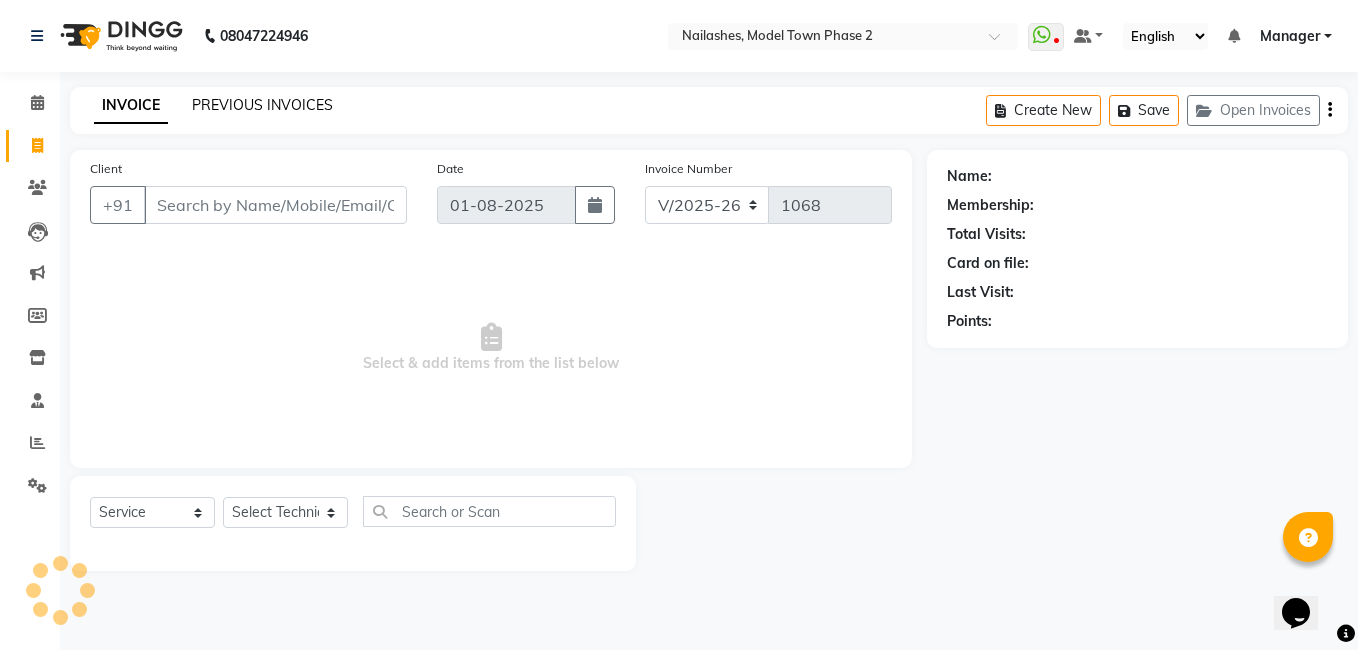 click on "PREVIOUS INVOICES" 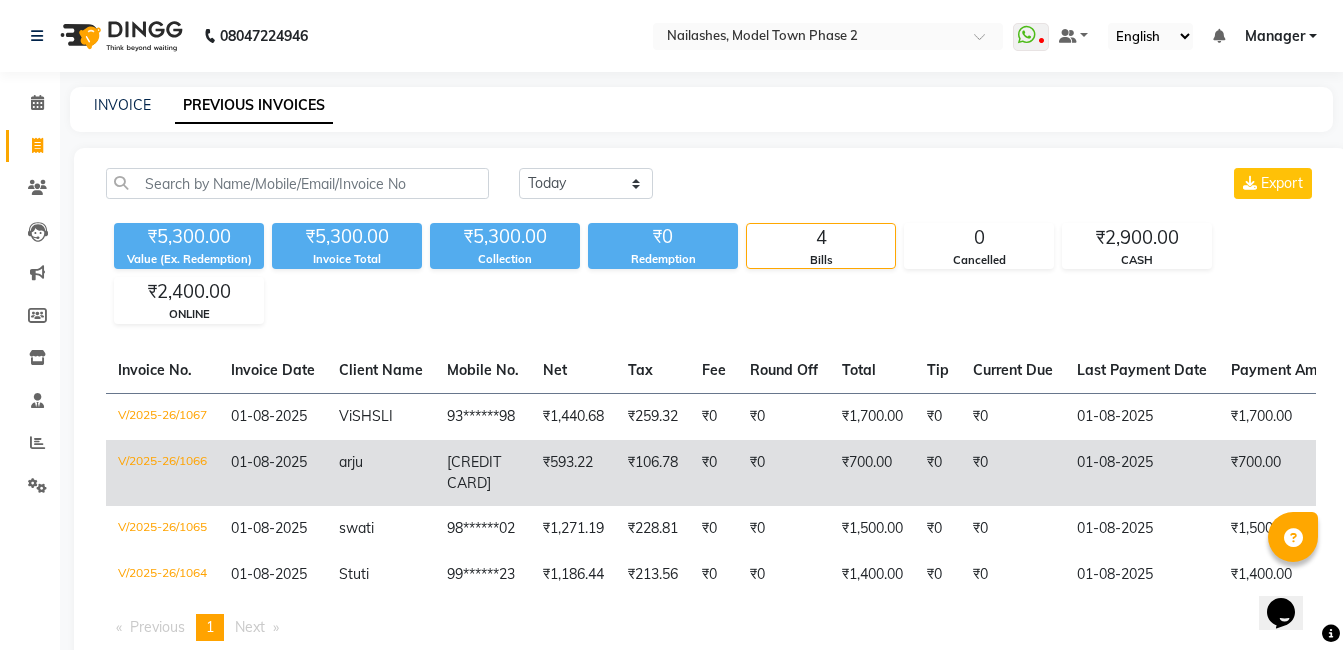click on "₹106.78" 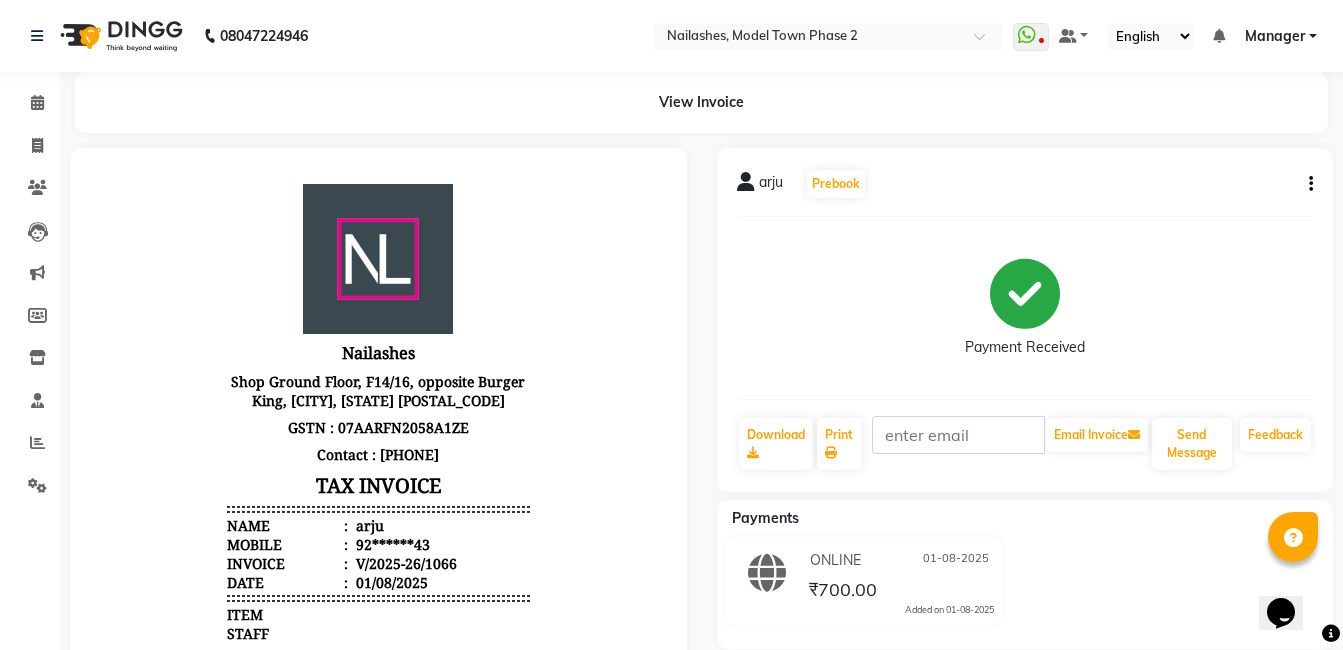 scroll, scrollTop: 0, scrollLeft: 0, axis: both 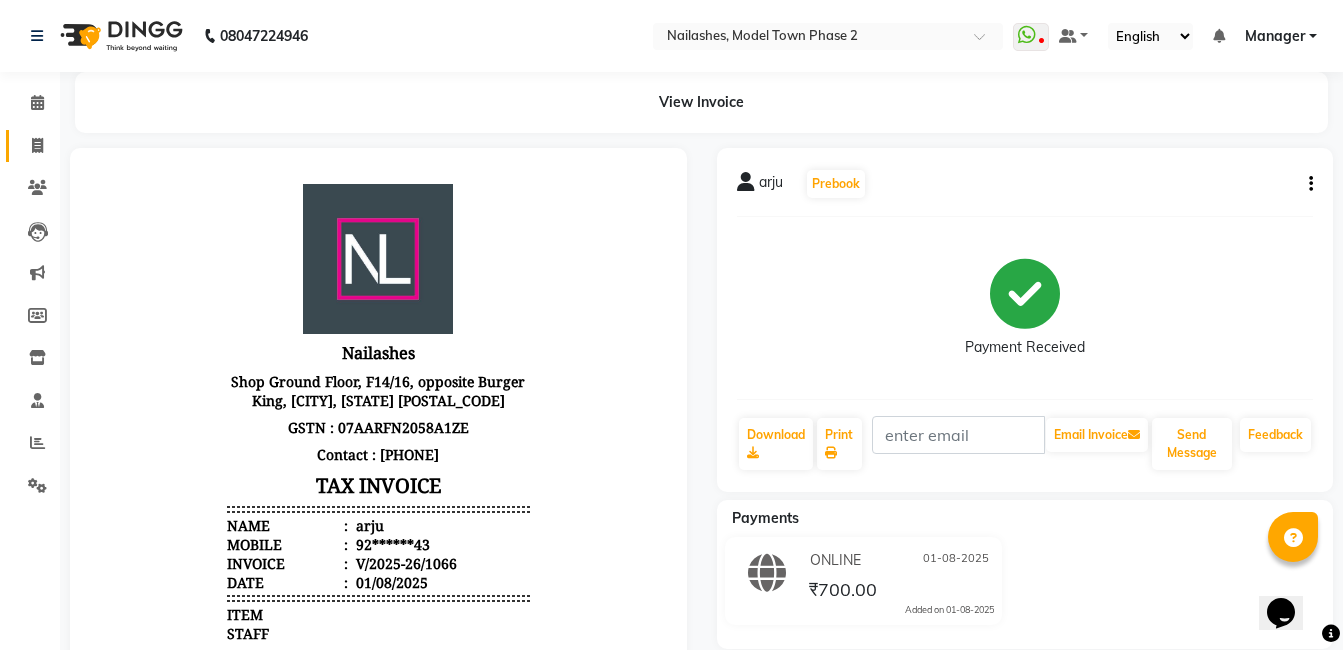 click 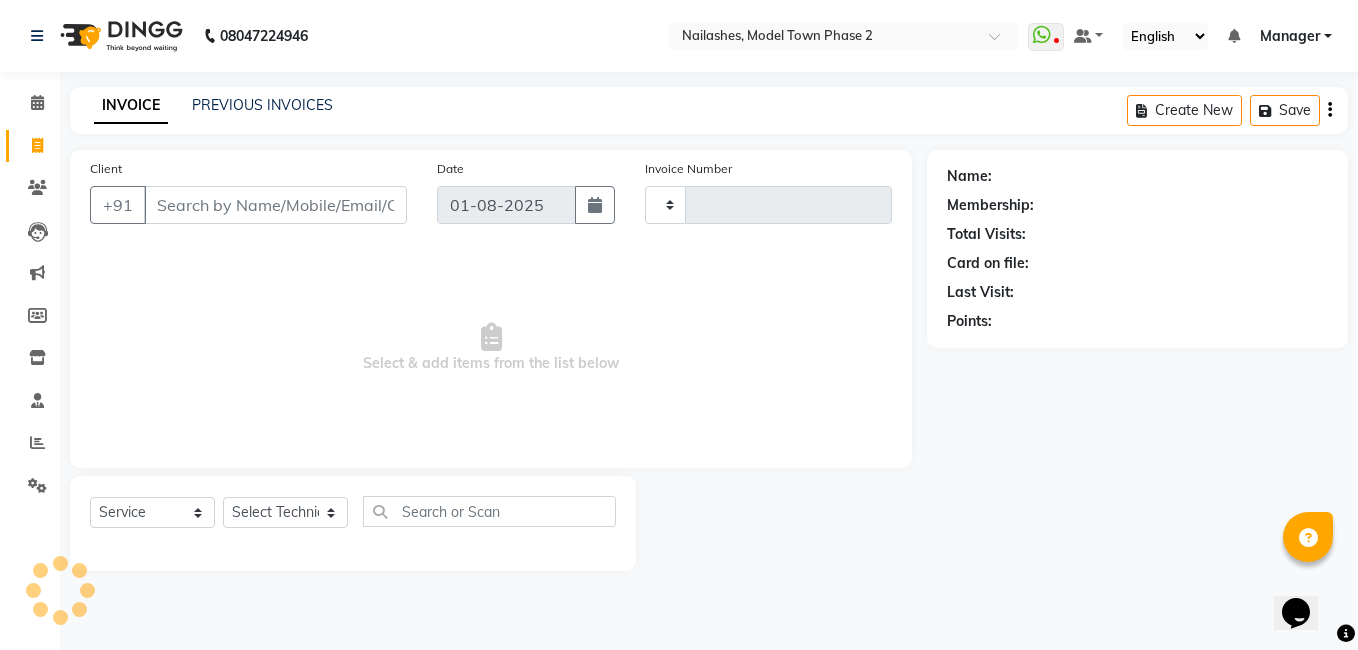 type on "1068" 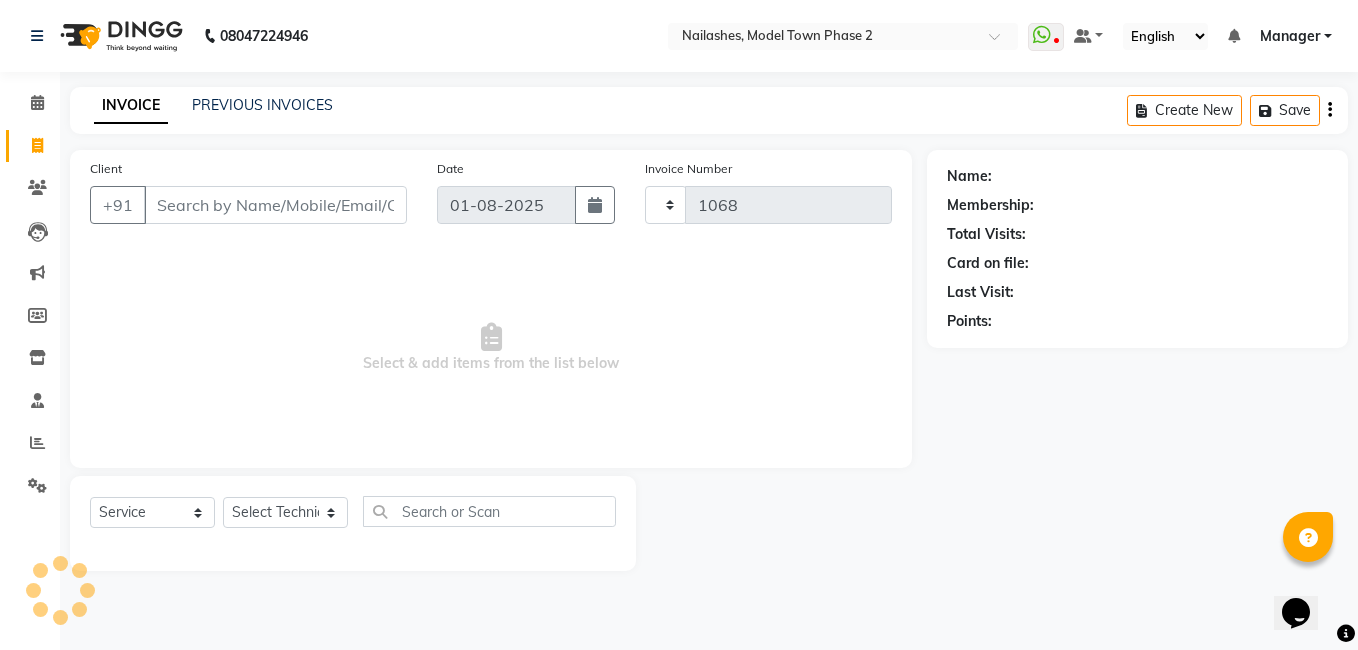 select on "3840" 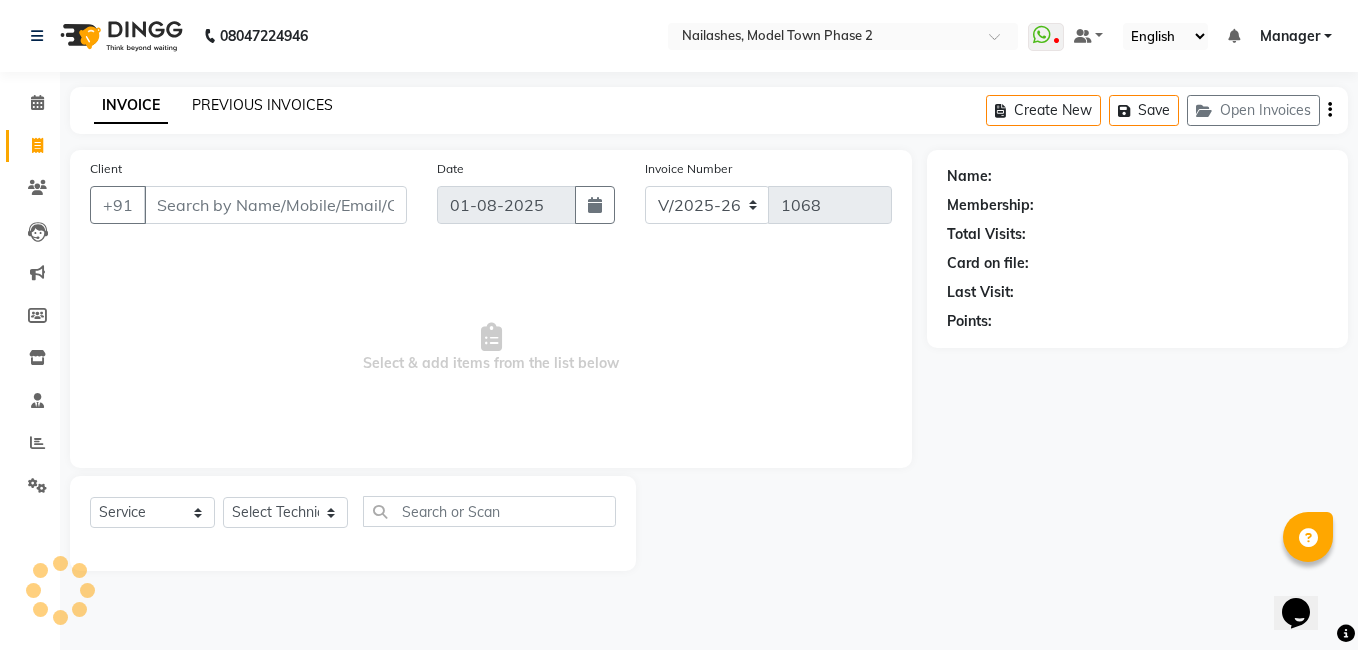 click on "PREVIOUS INVOICES" 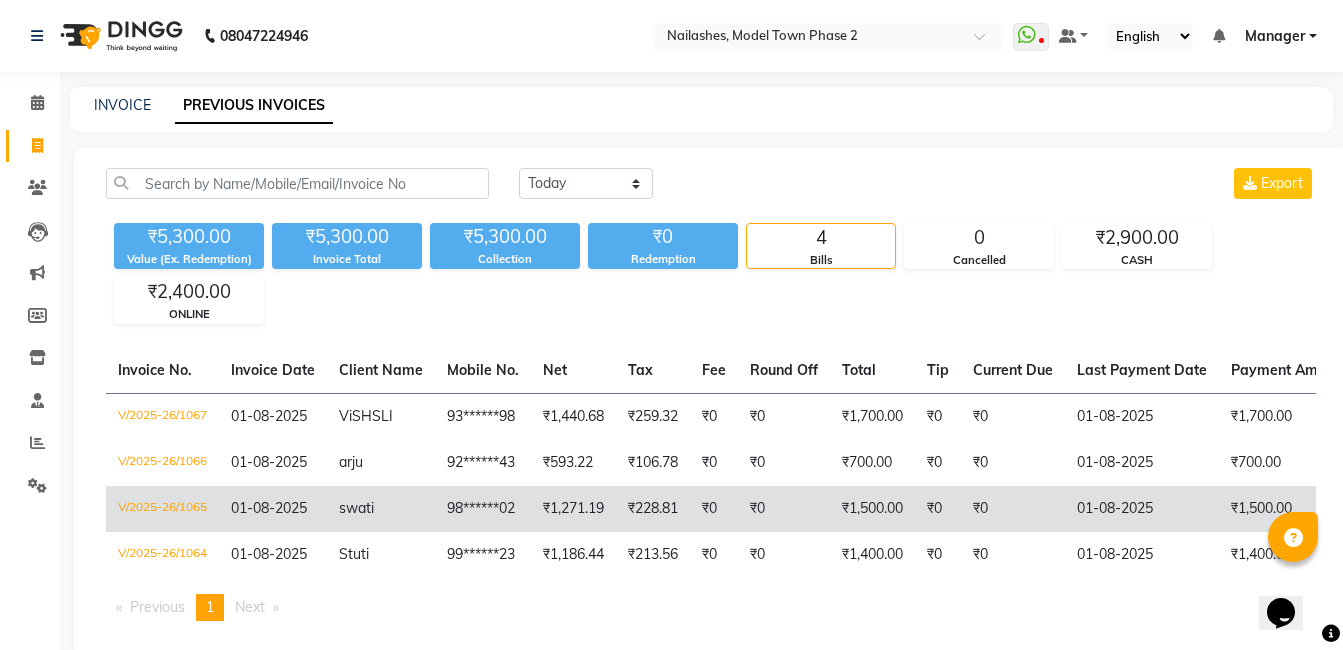 click on "₹228.81" 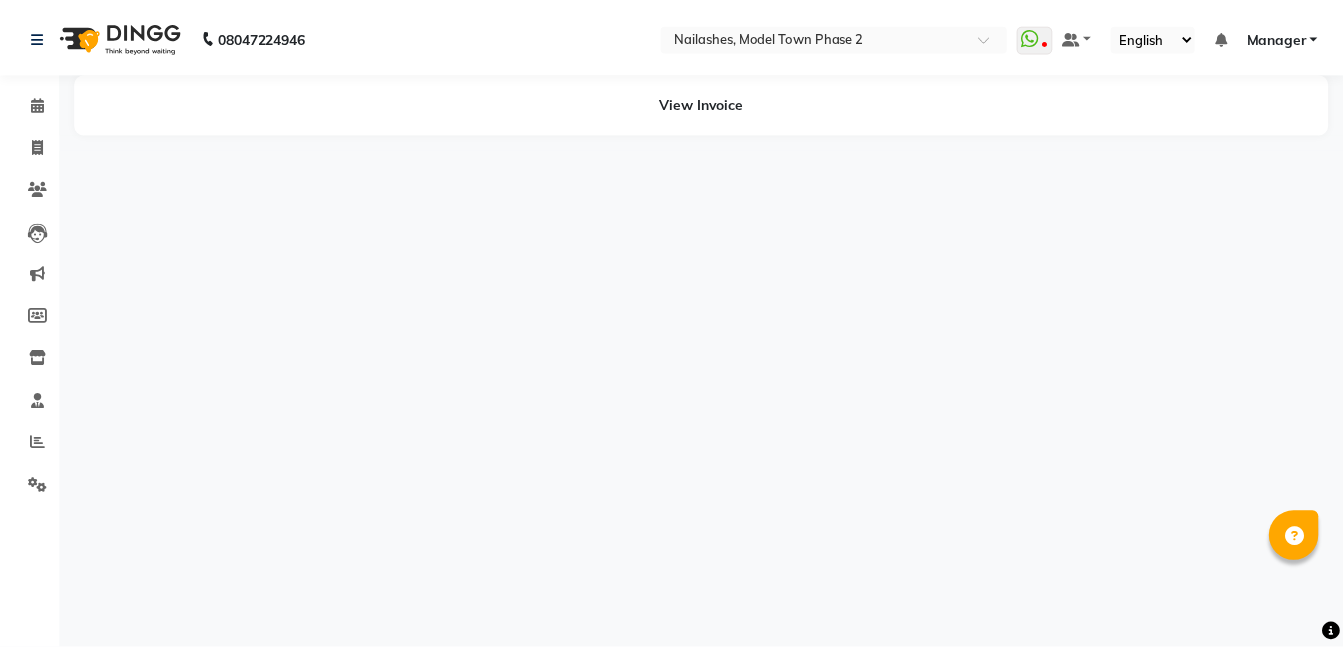 scroll, scrollTop: 0, scrollLeft: 0, axis: both 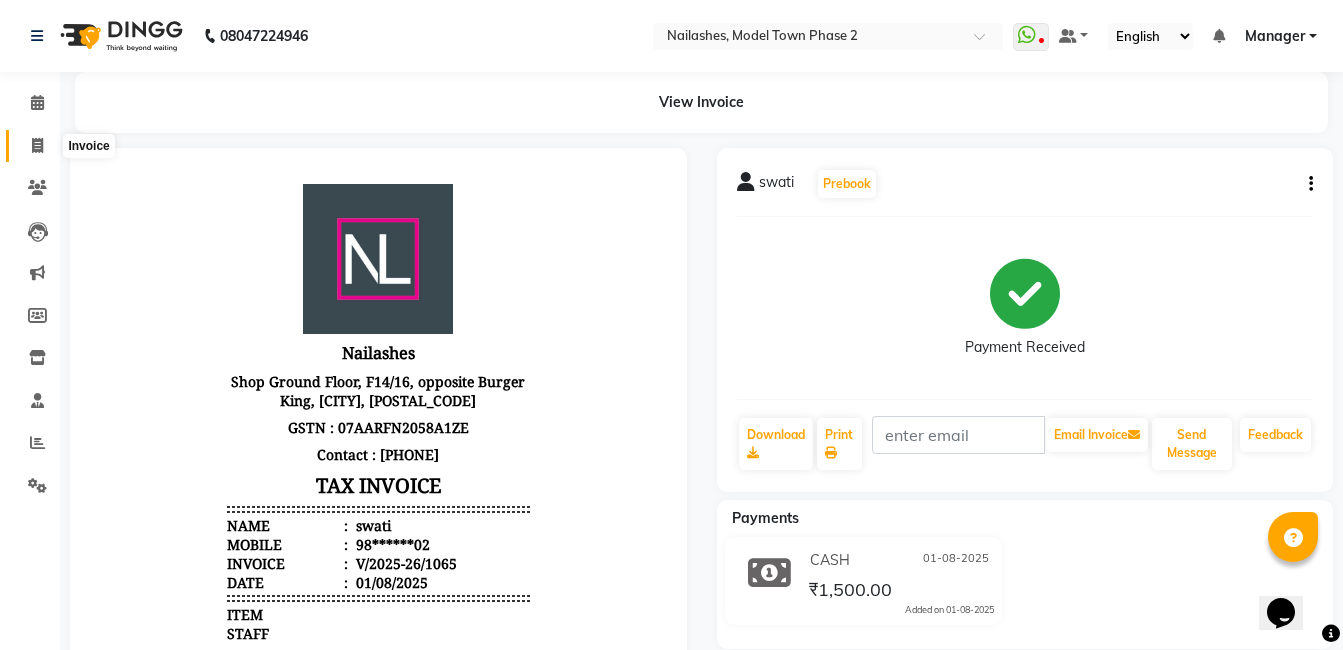 click 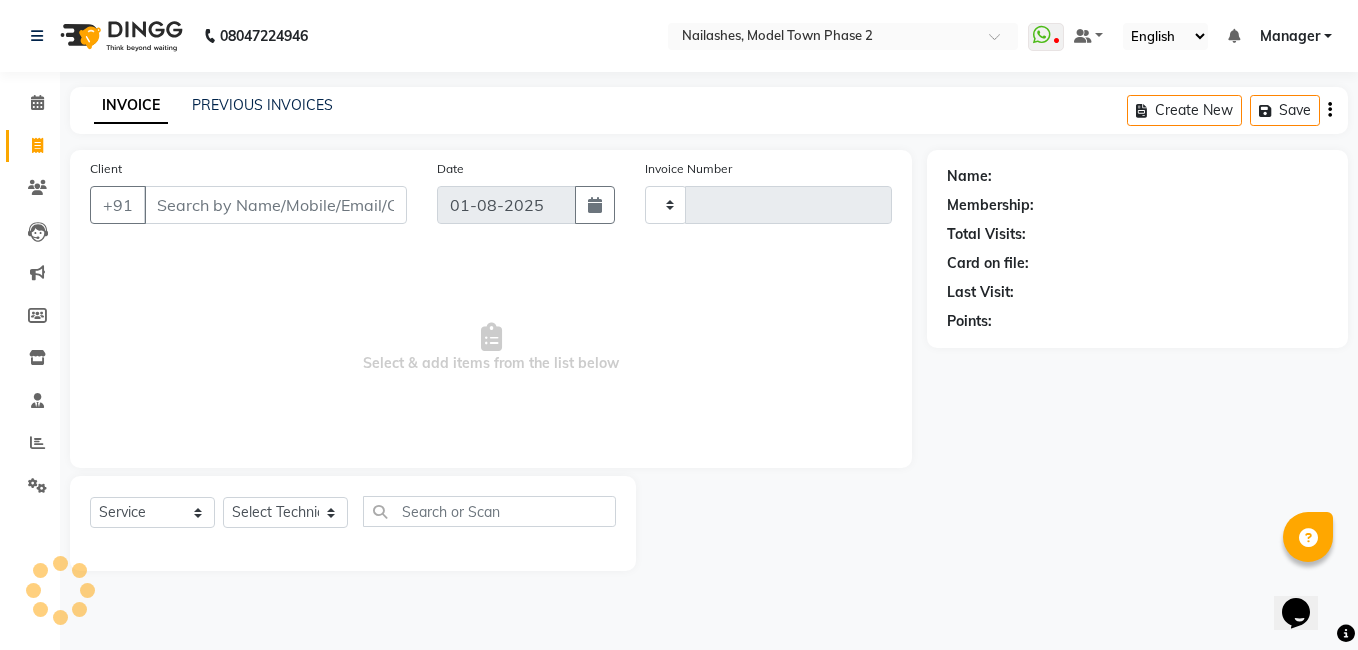 type on "1068" 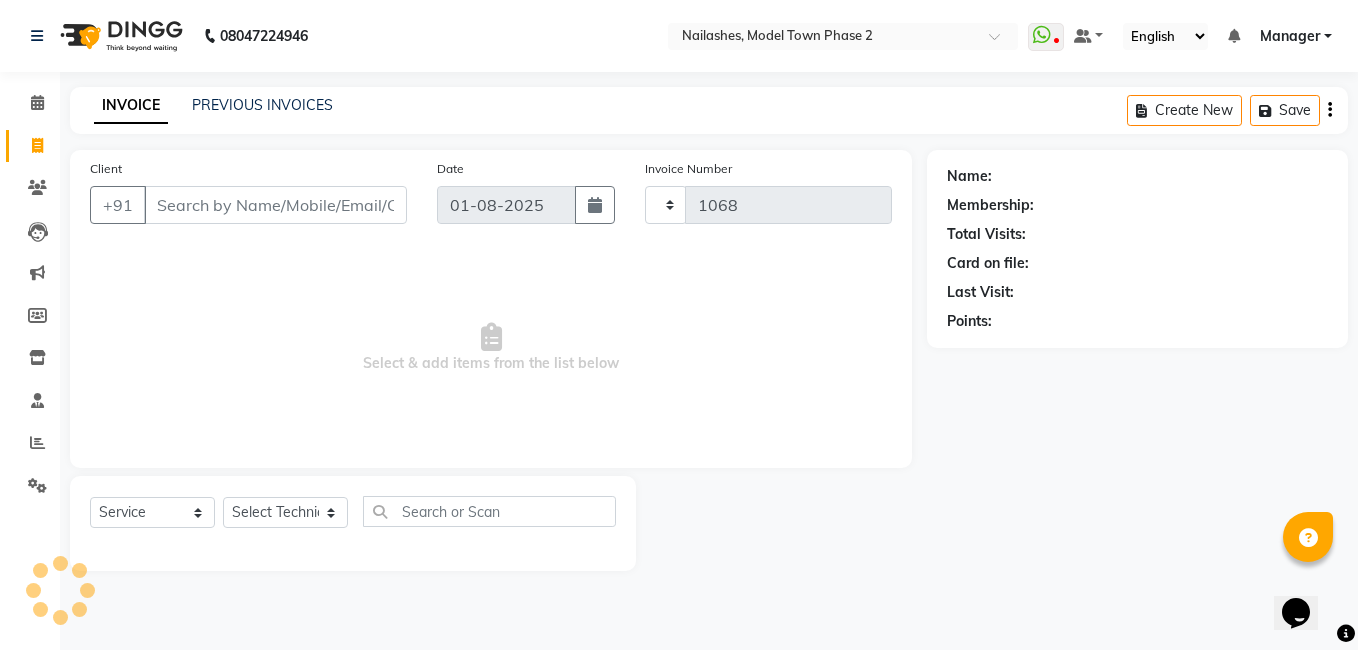 select on "3840" 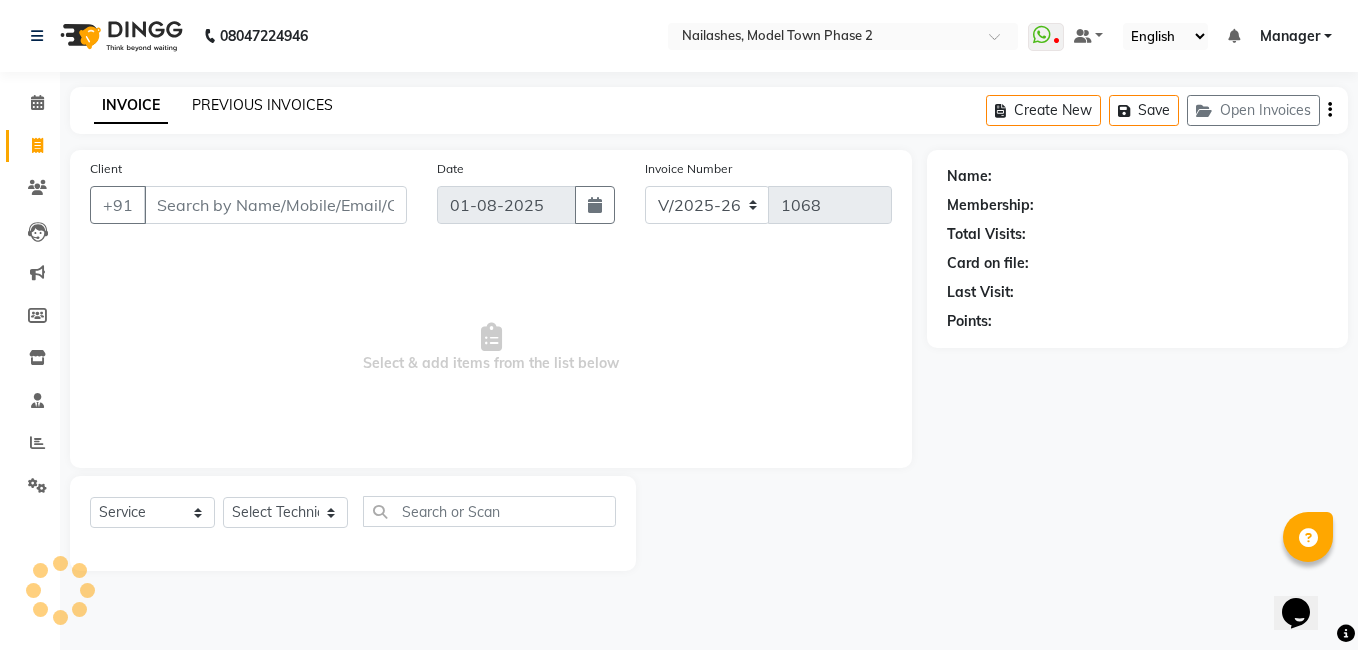 click on "PREVIOUS INVOICES" 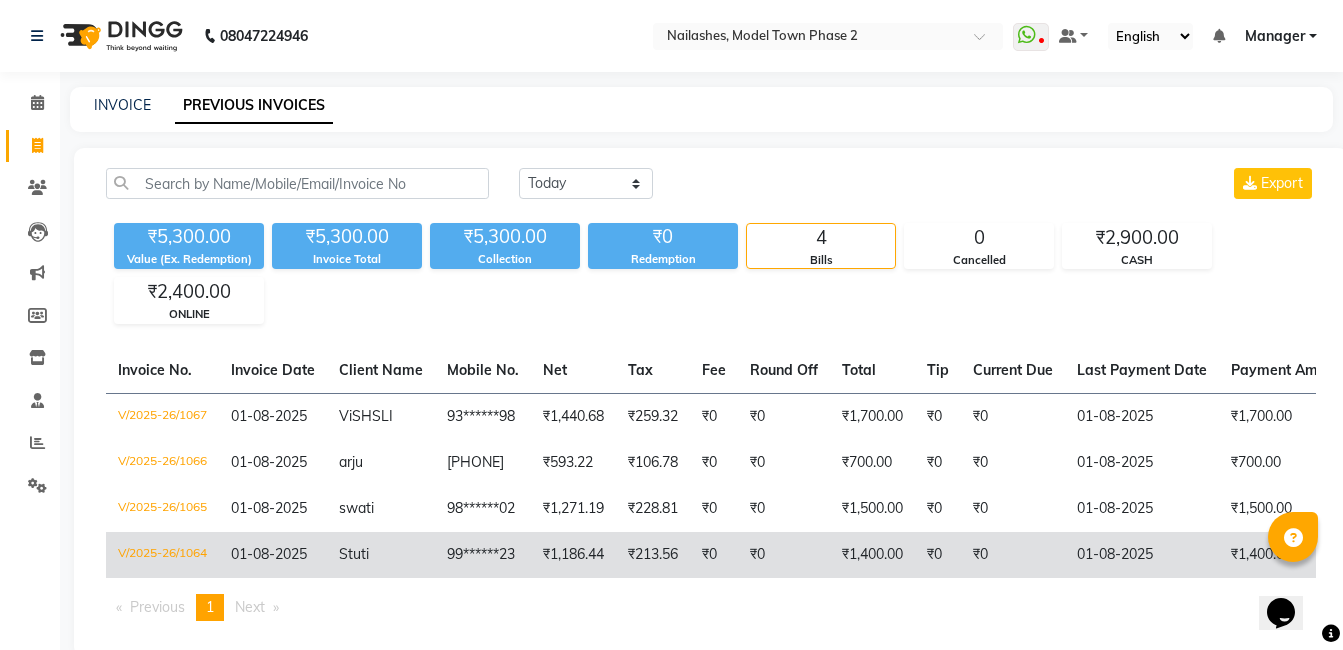 click on "₹0" 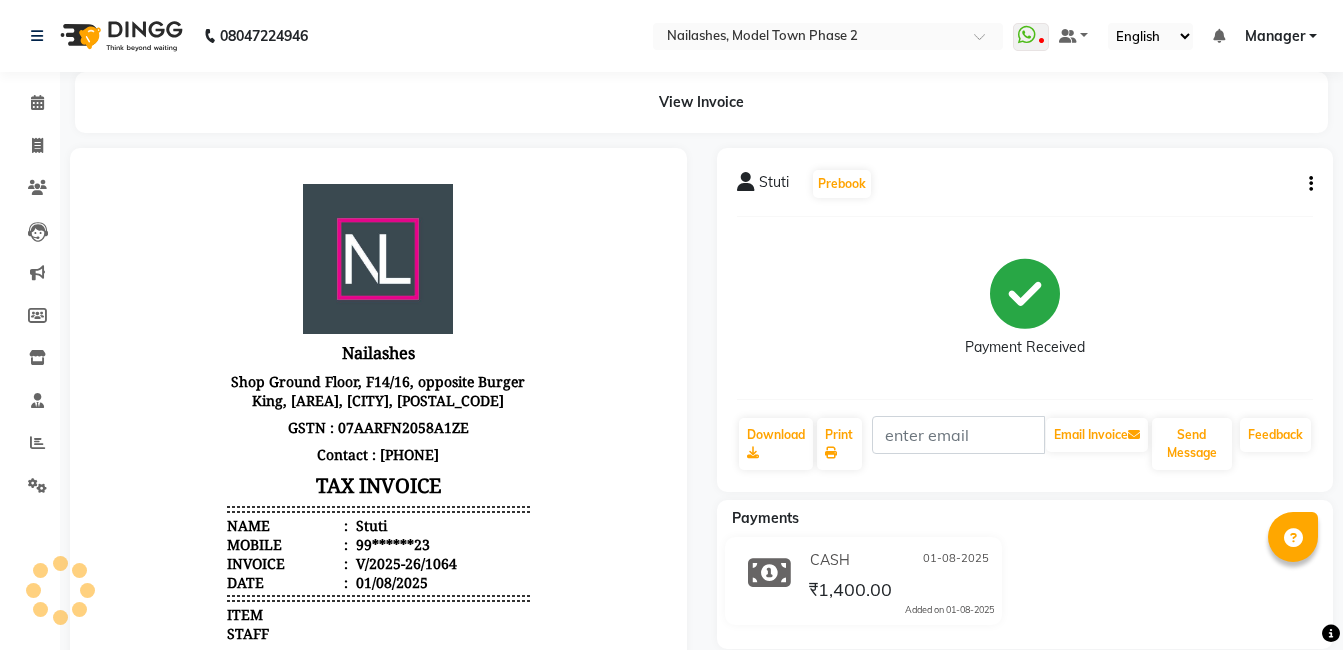 scroll, scrollTop: 0, scrollLeft: 0, axis: both 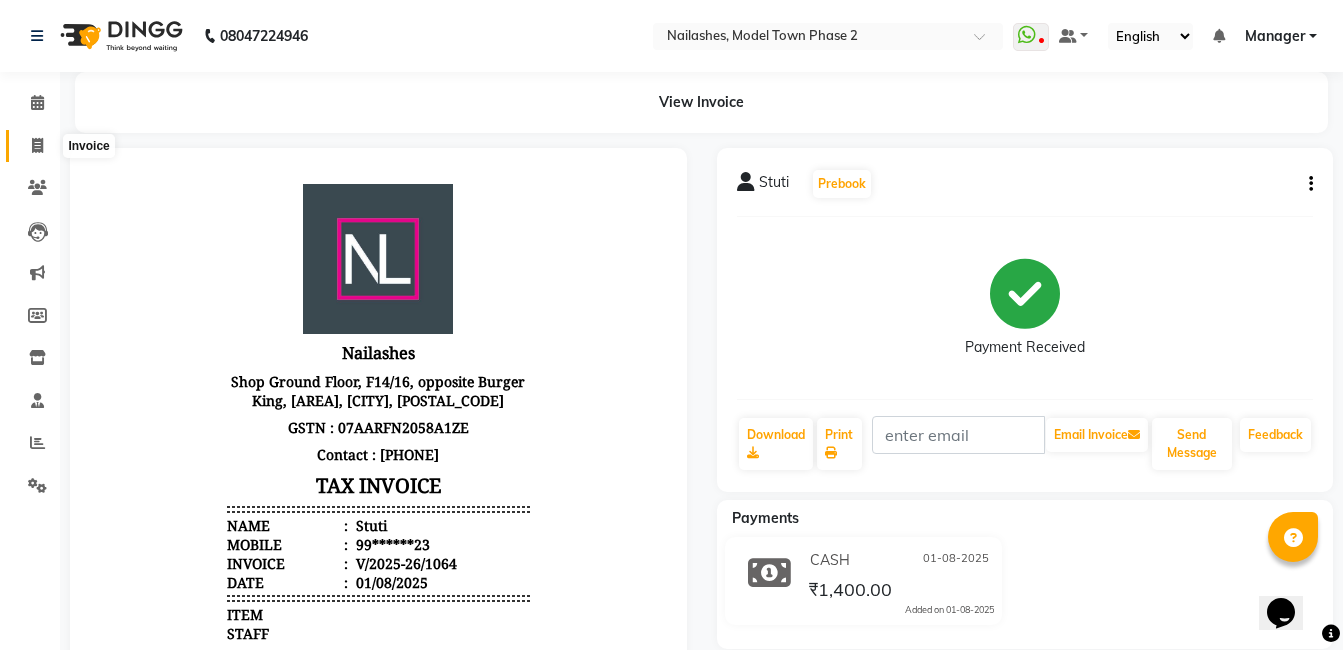 click 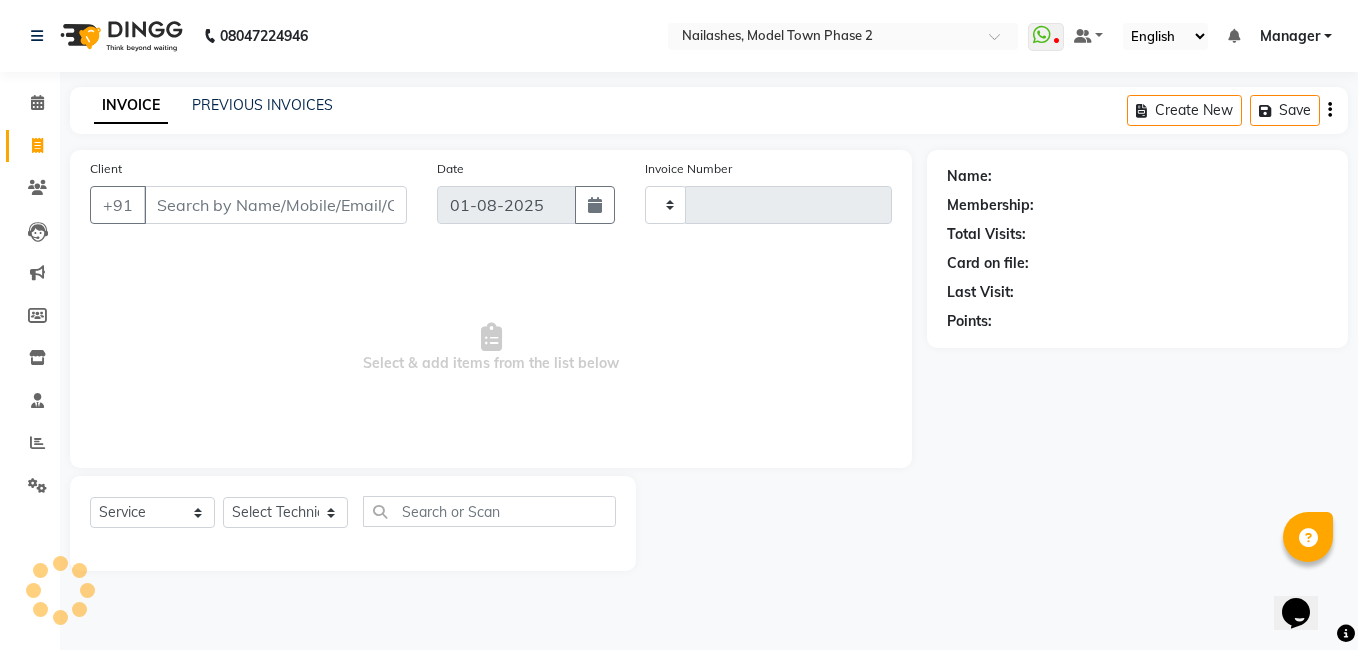 type on "1068" 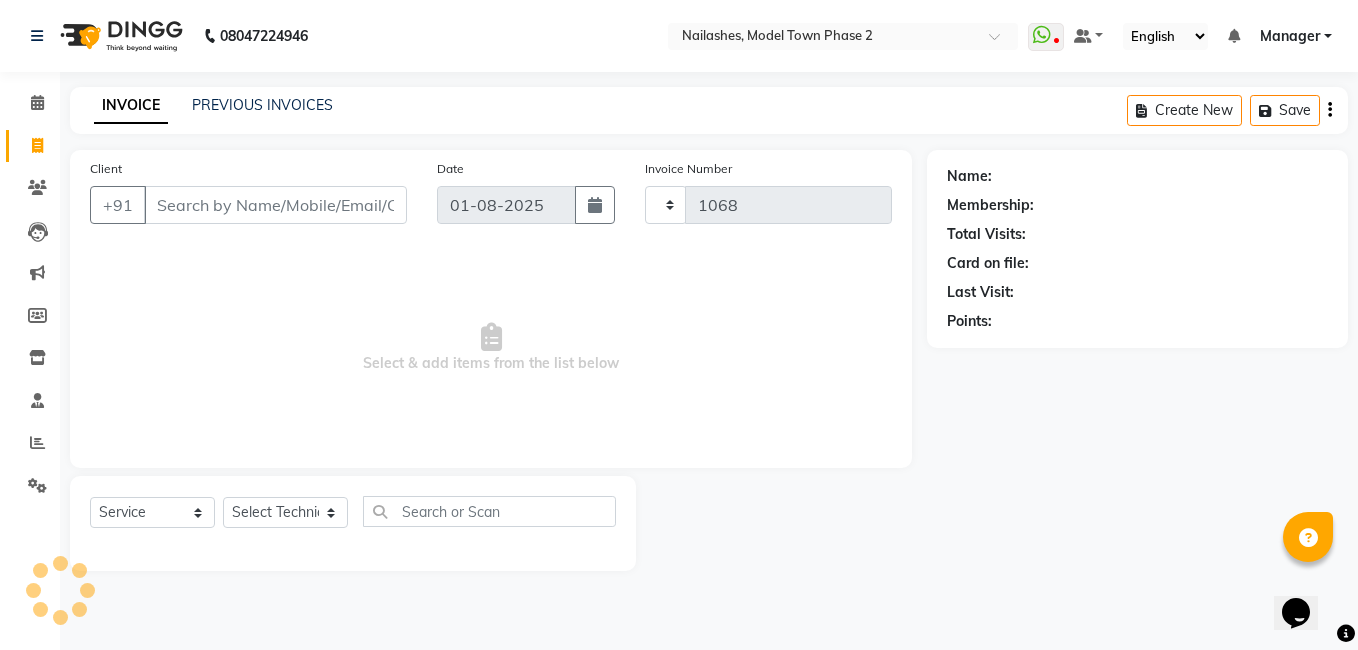 select on "3840" 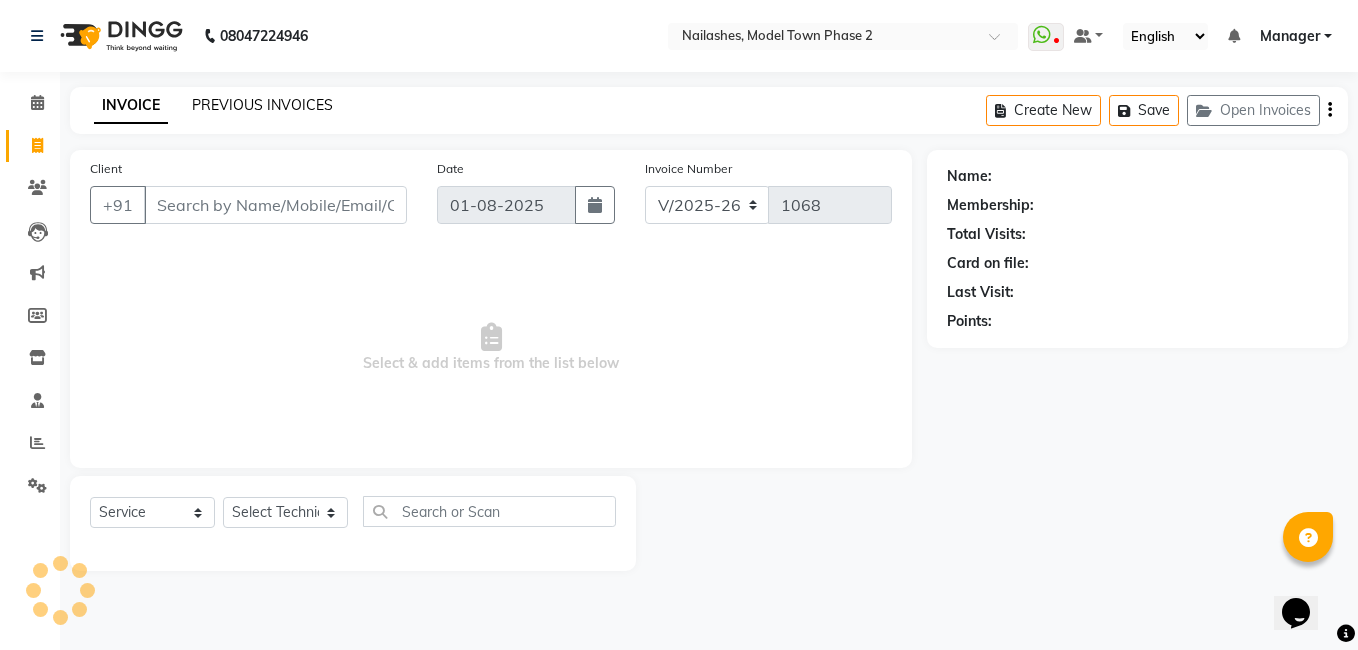 click on "PREVIOUS INVOICES" 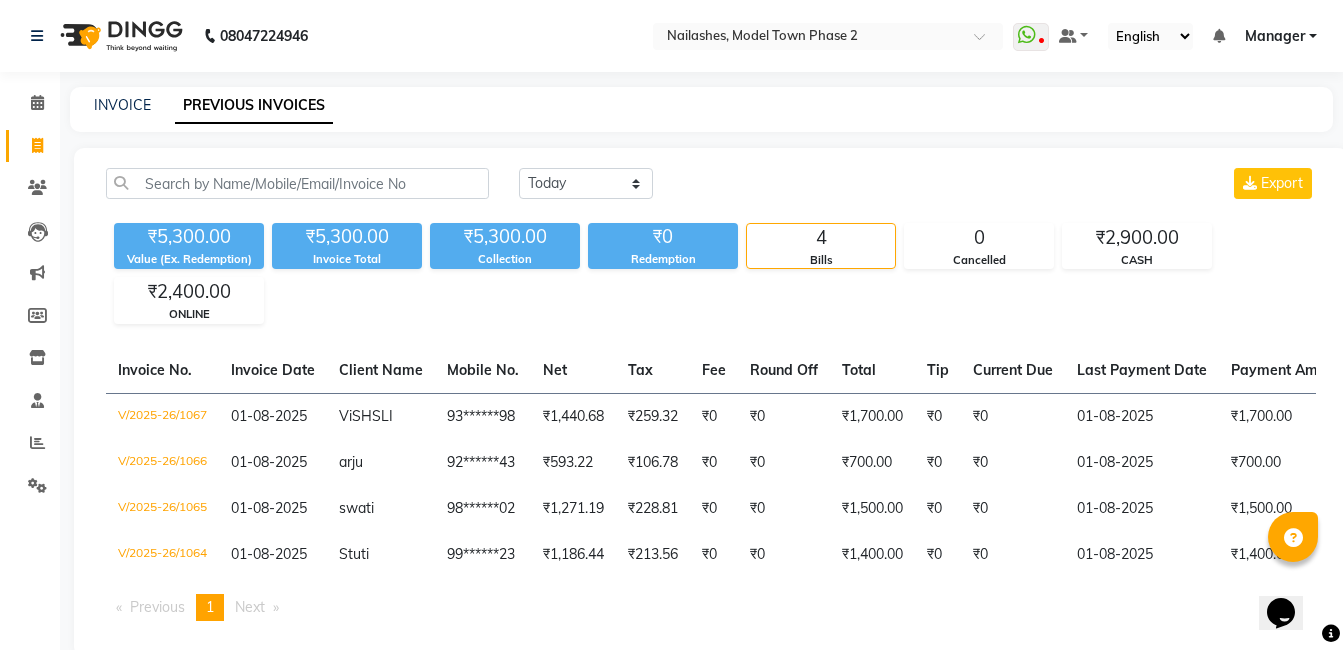 click on "INVOICE PREVIOUS INVOICES" 